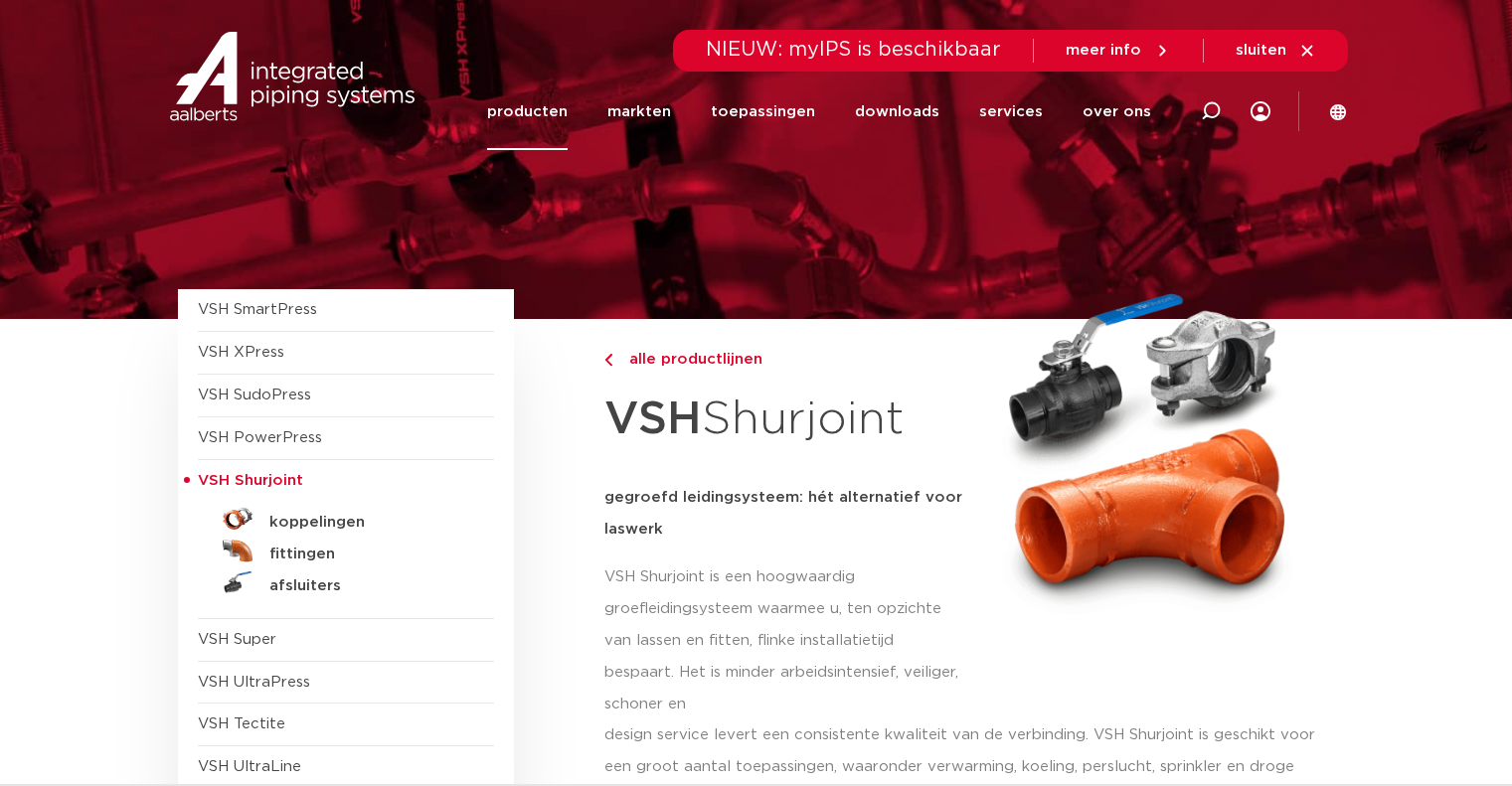 scroll, scrollTop: 0, scrollLeft: 0, axis: both 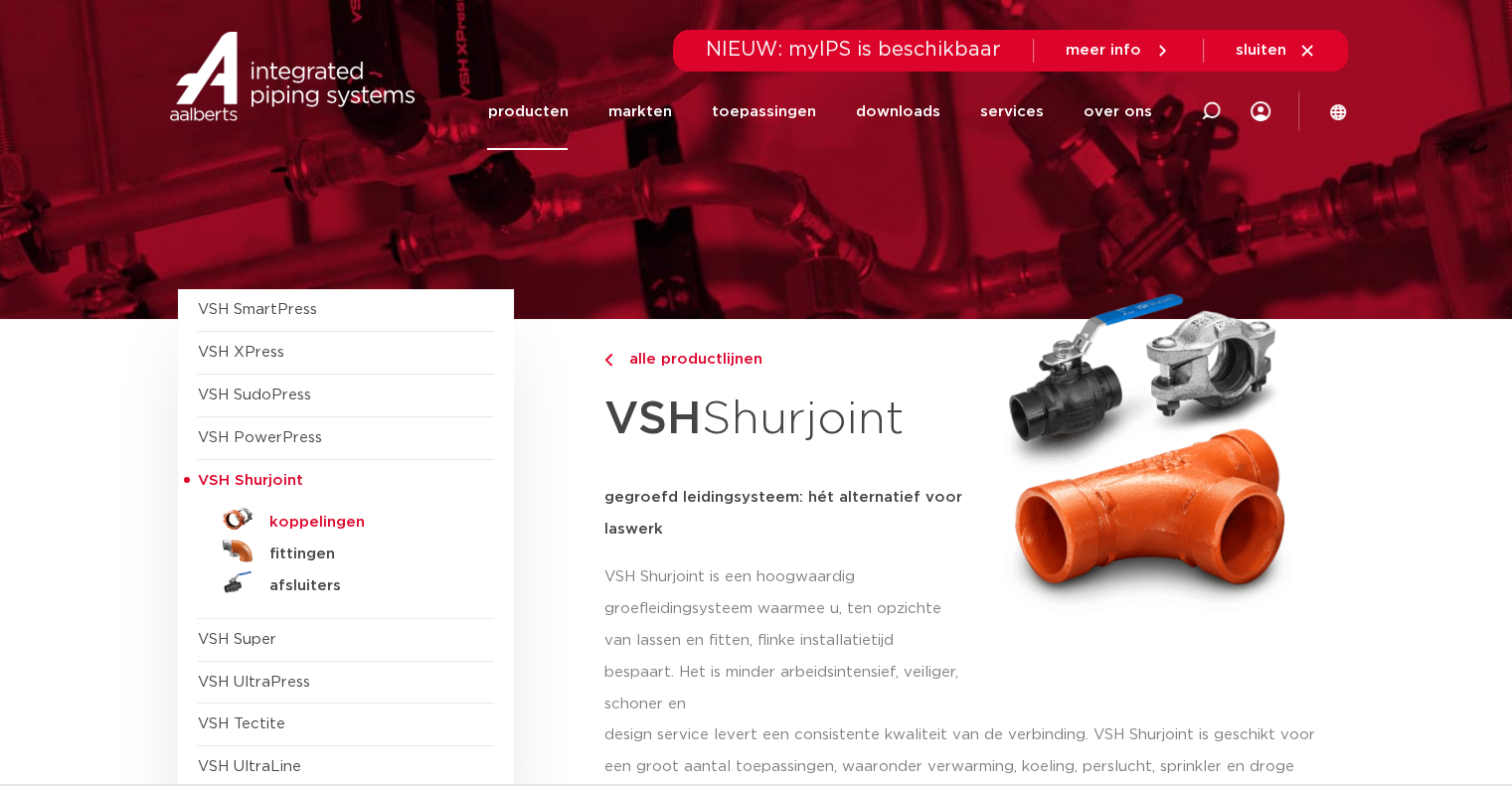 click on "koppelingen" at bounding box center (368, 523) 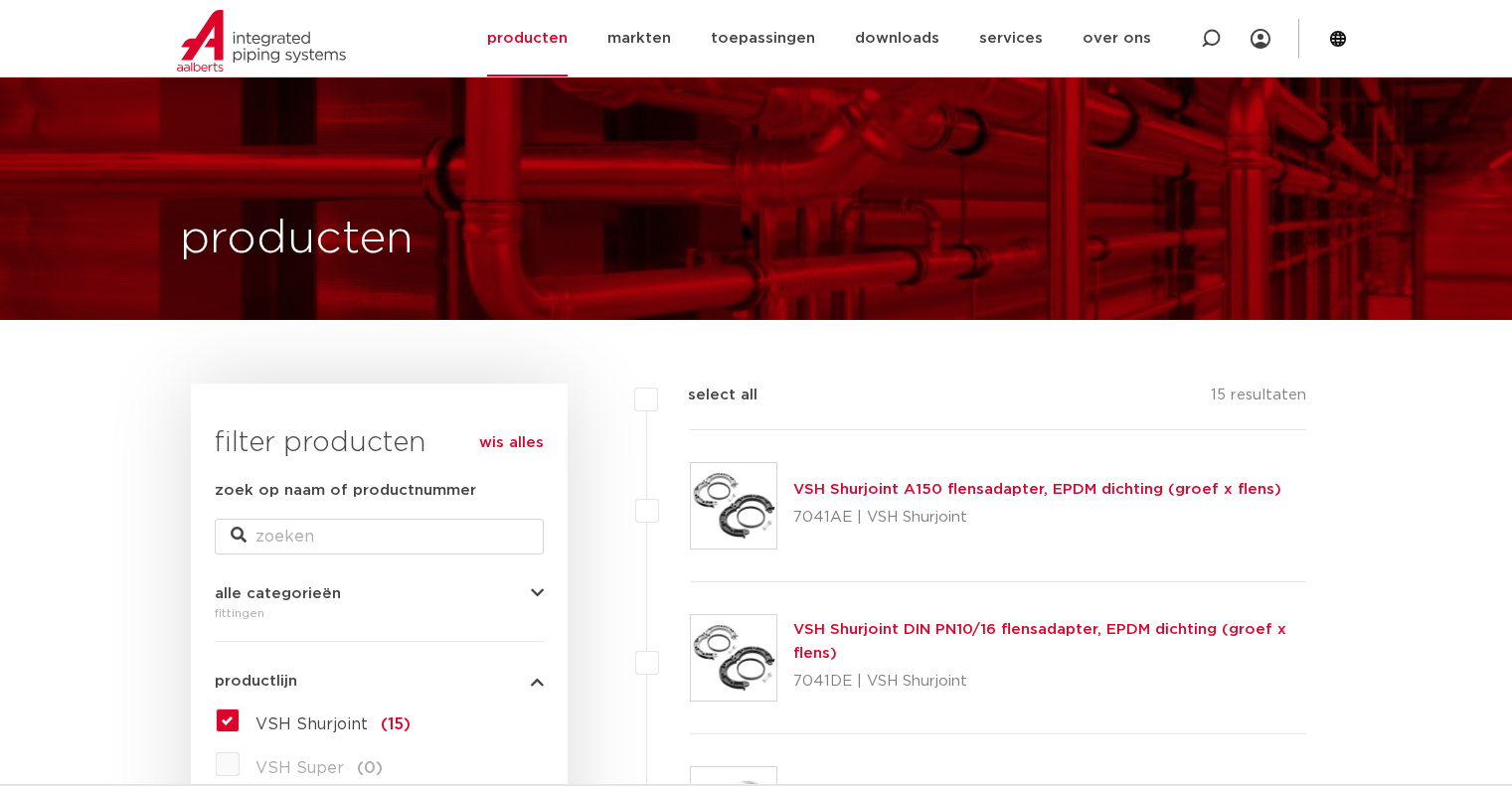 scroll, scrollTop: 3127, scrollLeft: 0, axis: vertical 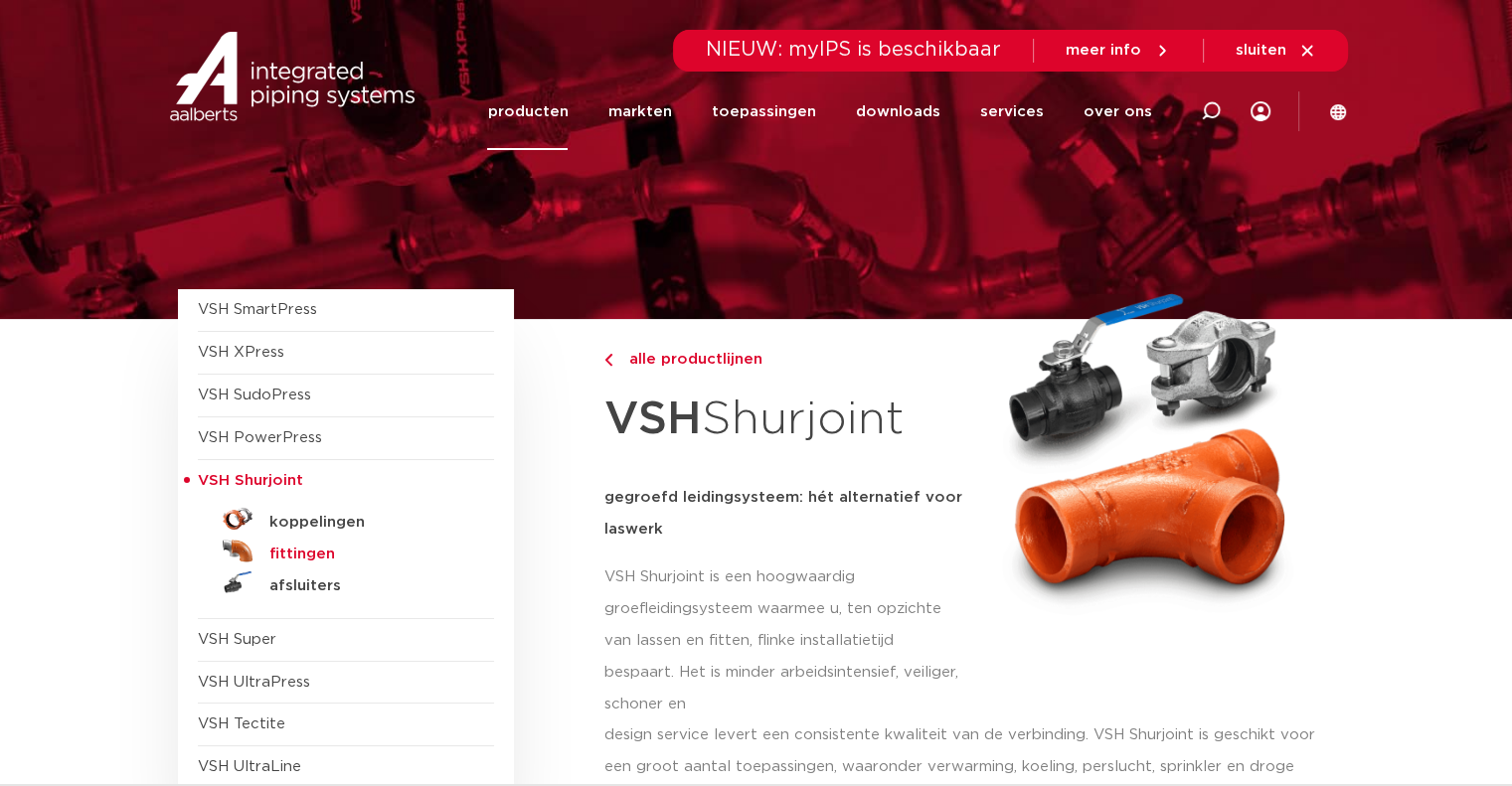 click on "fittingen" at bounding box center [368, 554] 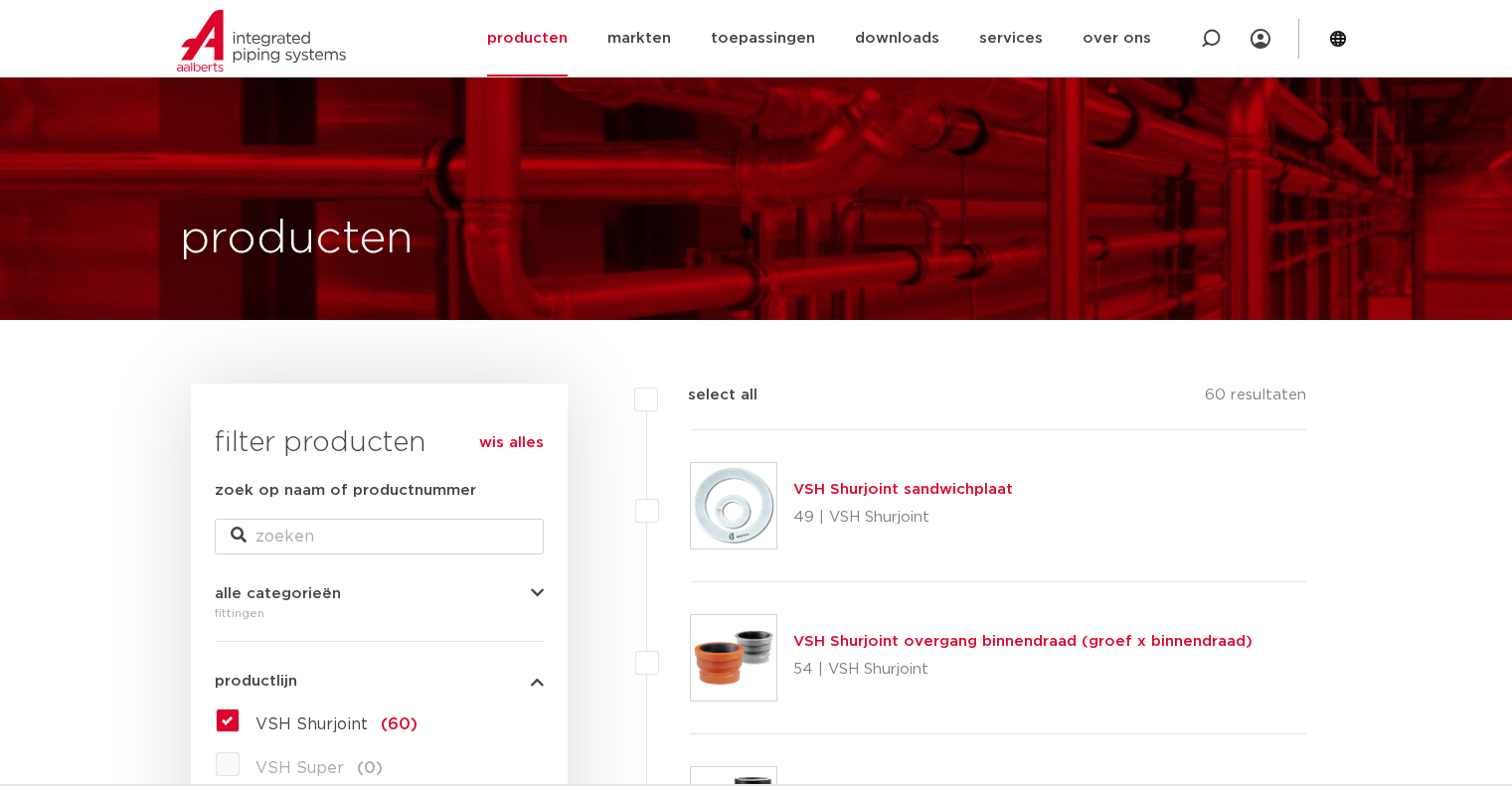 scroll, scrollTop: 444, scrollLeft: 0, axis: vertical 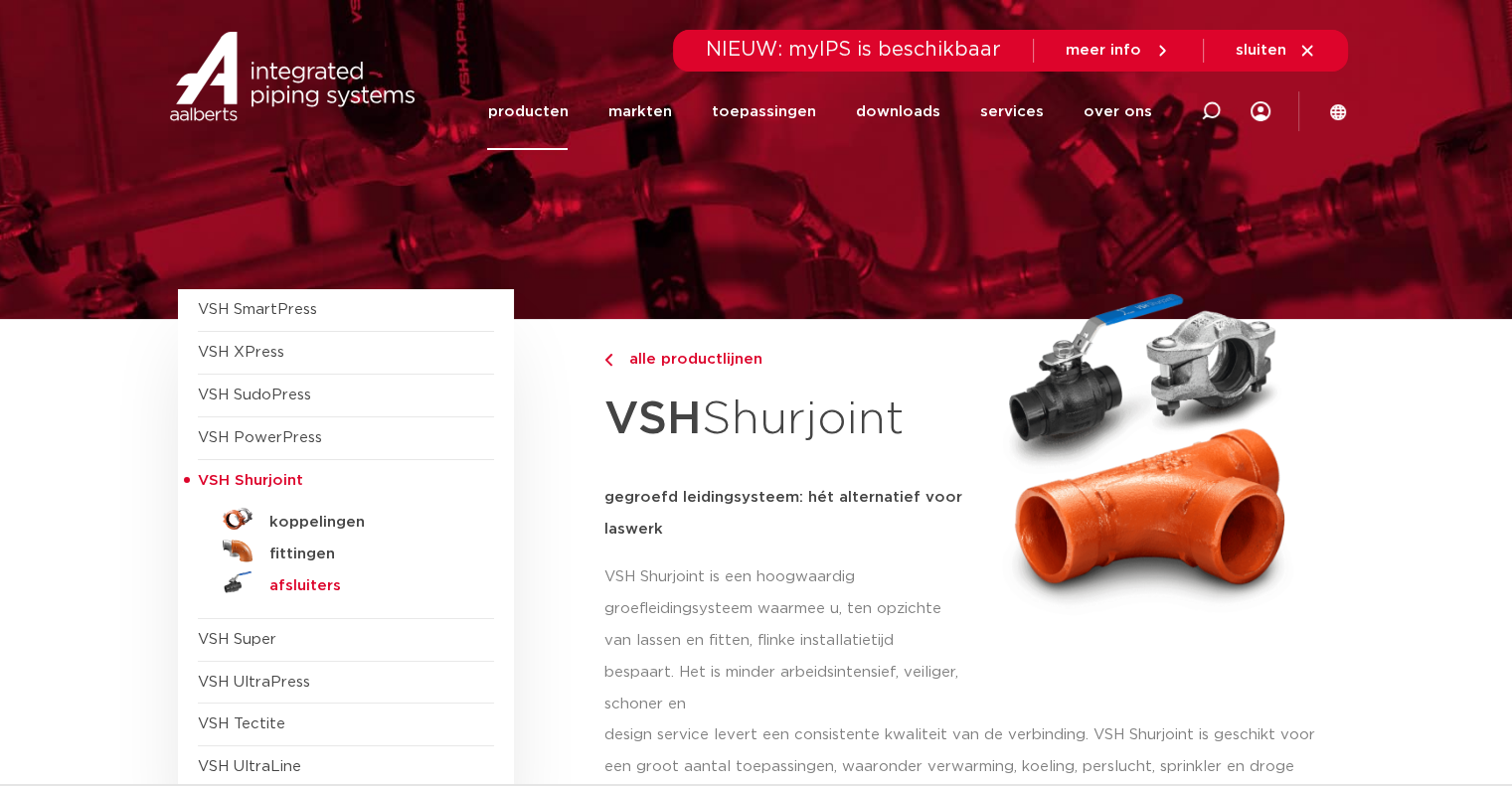 click on "afsluiters" at bounding box center [368, 586] 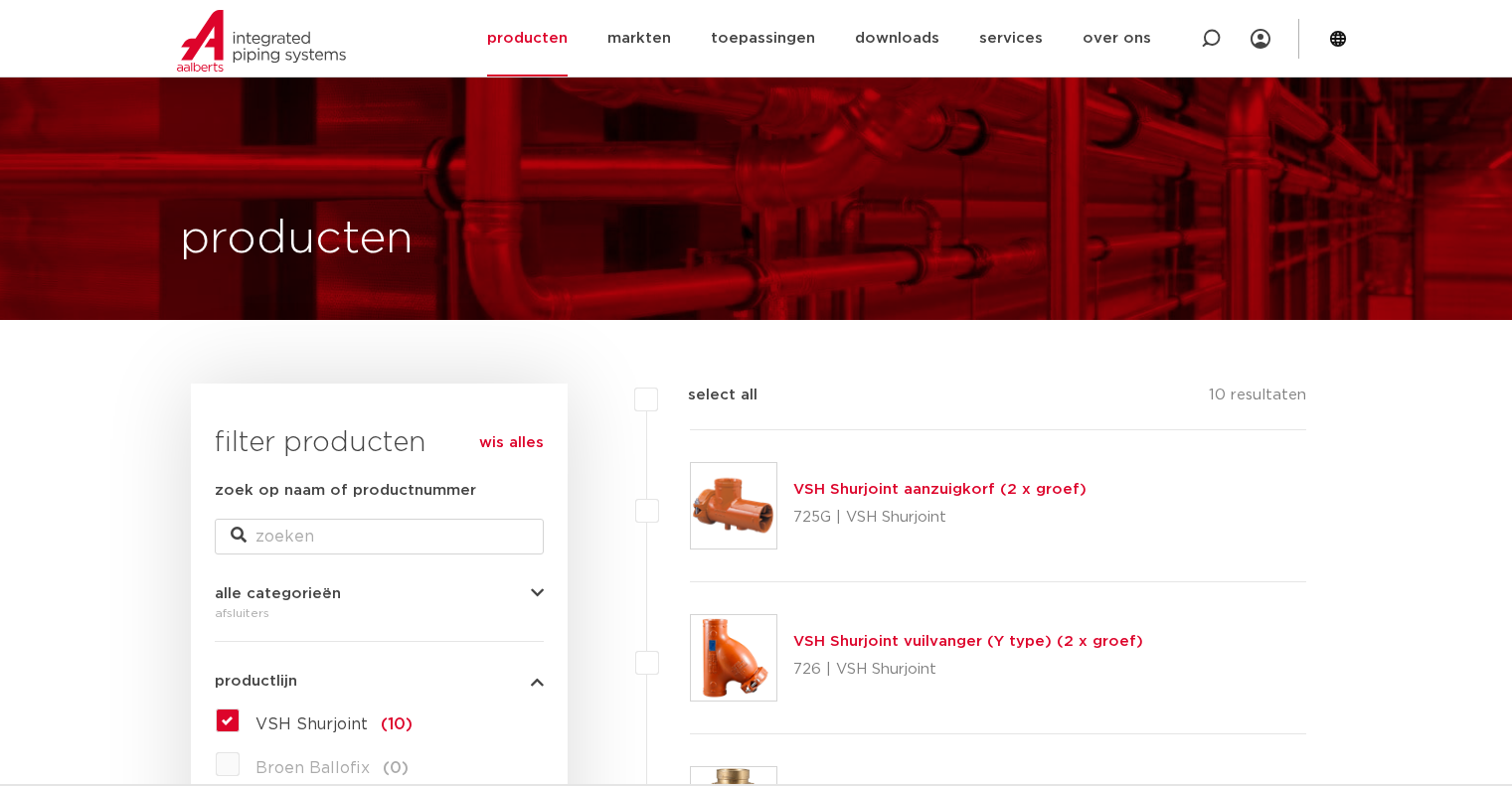 scroll, scrollTop: 444, scrollLeft: 0, axis: vertical 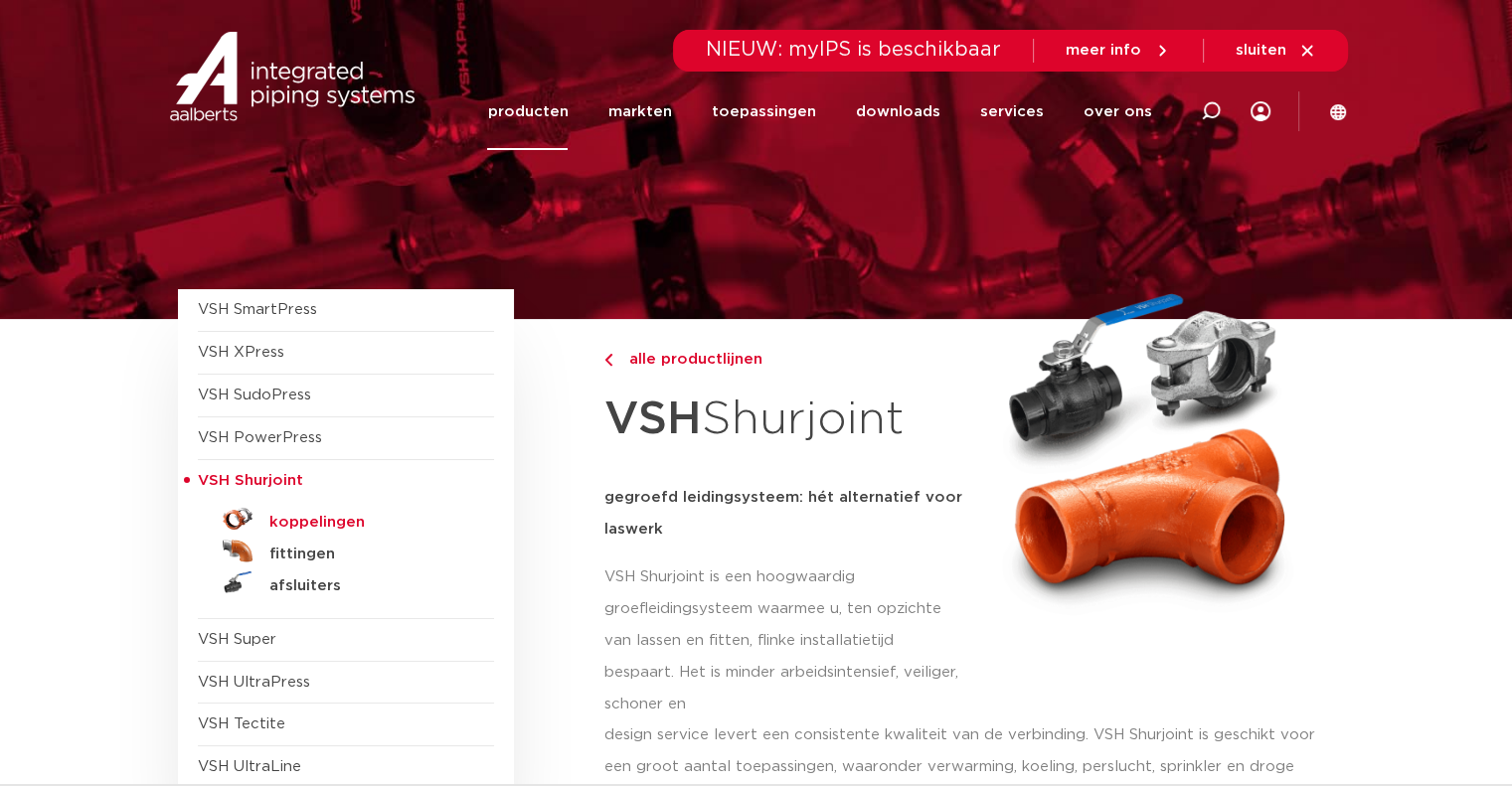 click on "koppelingen" at bounding box center (368, 523) 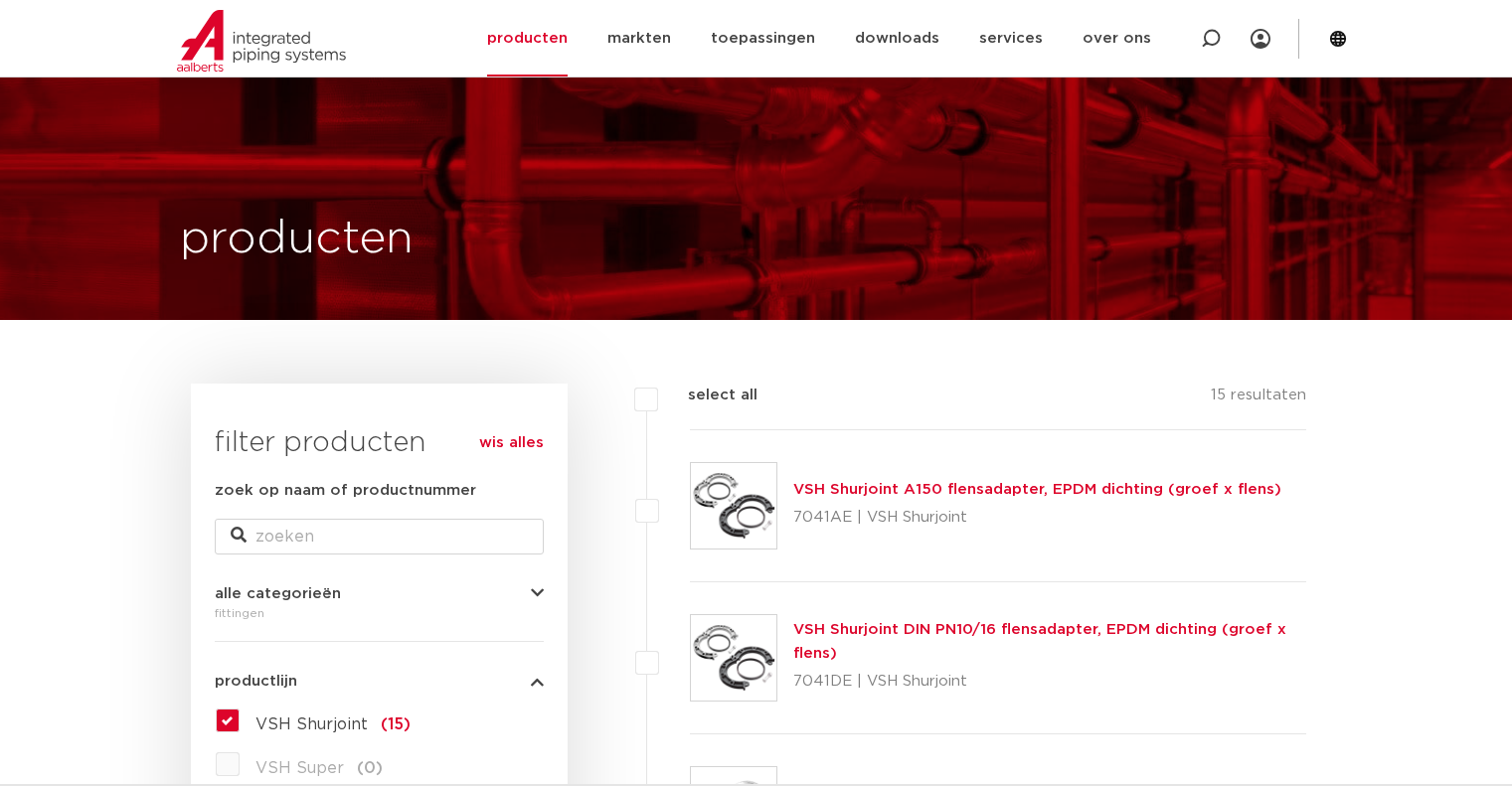 scroll, scrollTop: 345, scrollLeft: 0, axis: vertical 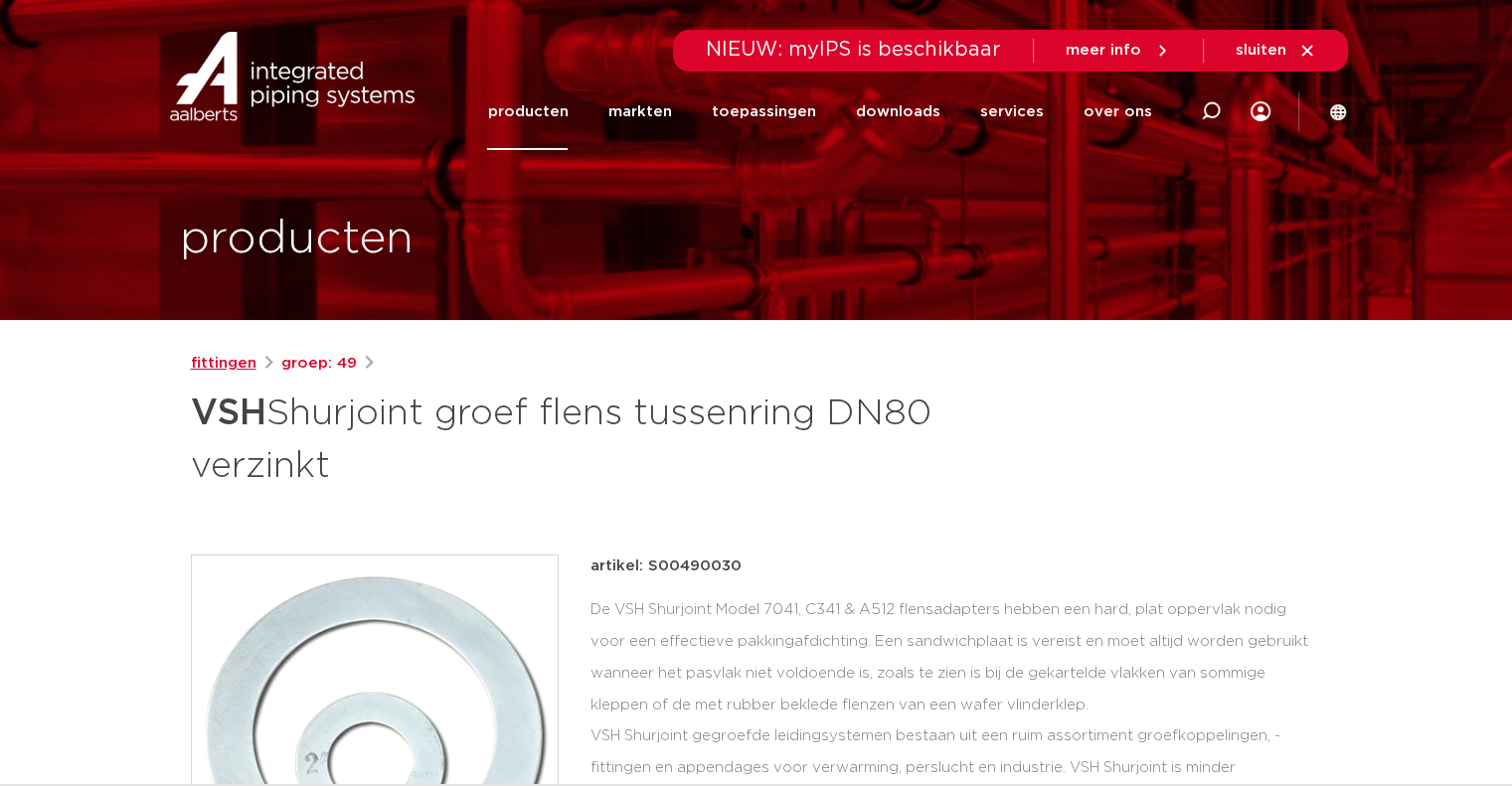 click on "fittingen" at bounding box center (224, 364) 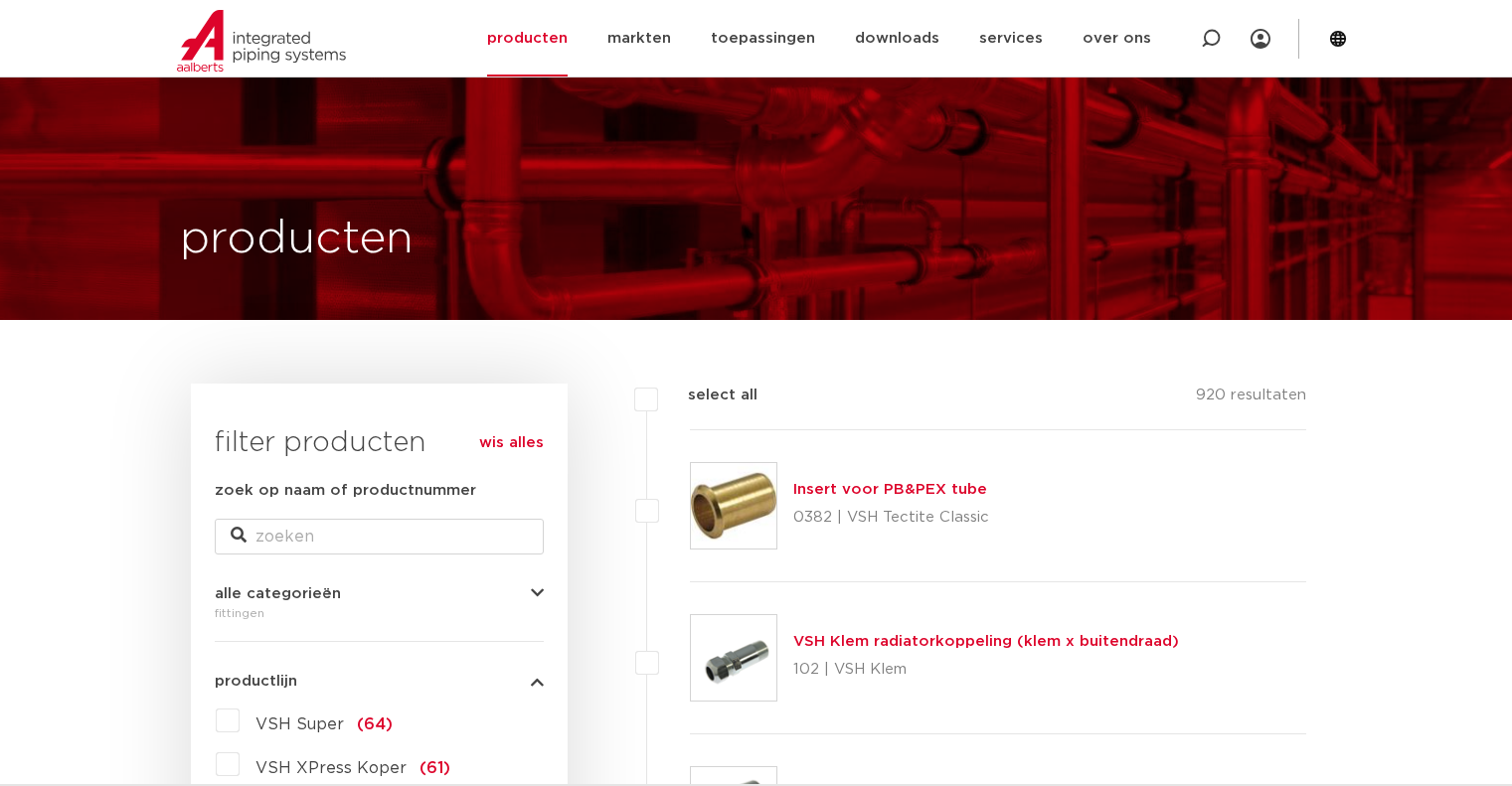 scroll, scrollTop: 345, scrollLeft: 0, axis: vertical 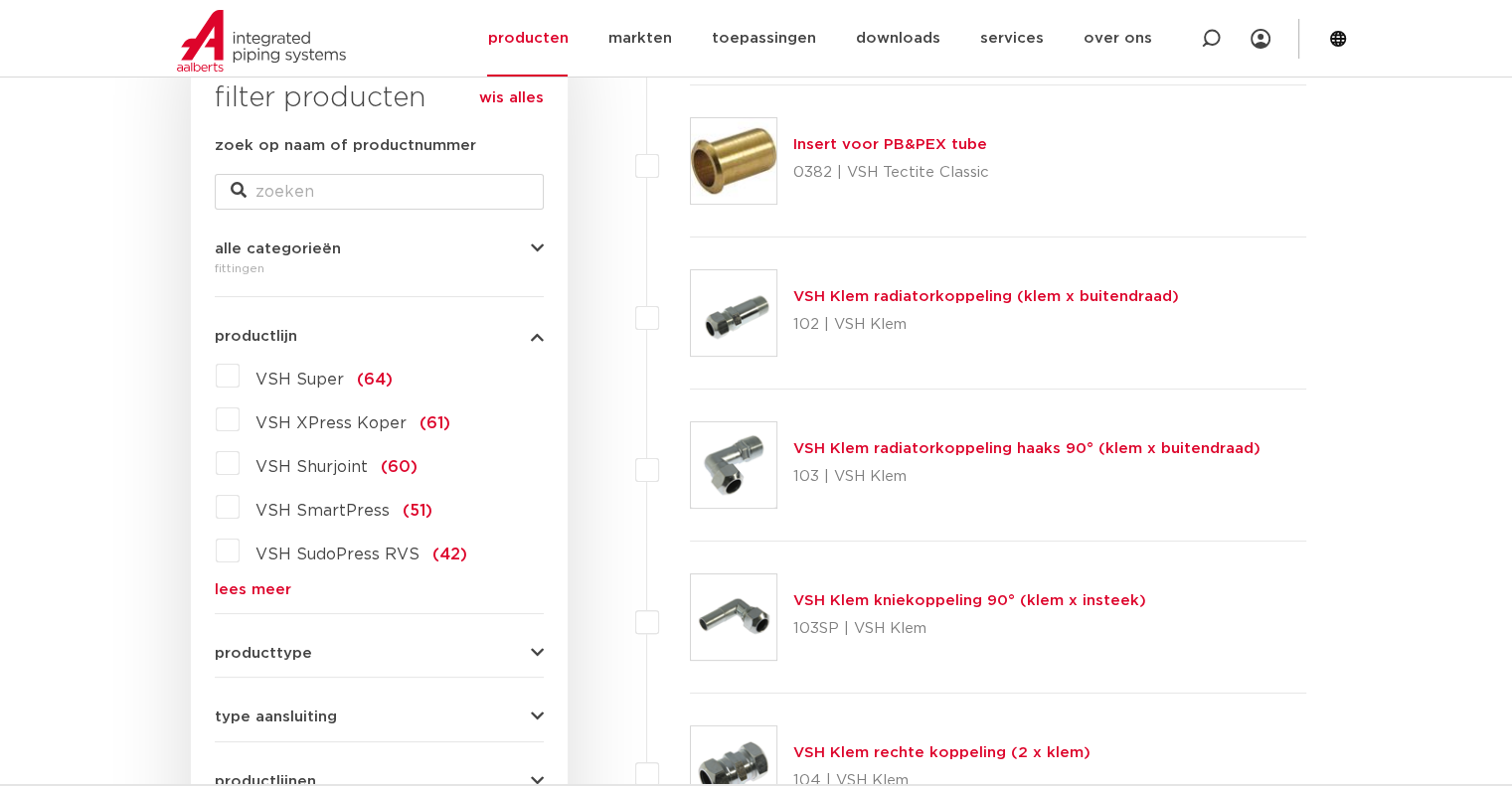 click on "VSH Shurjoint
(60)" at bounding box center [328, 463] 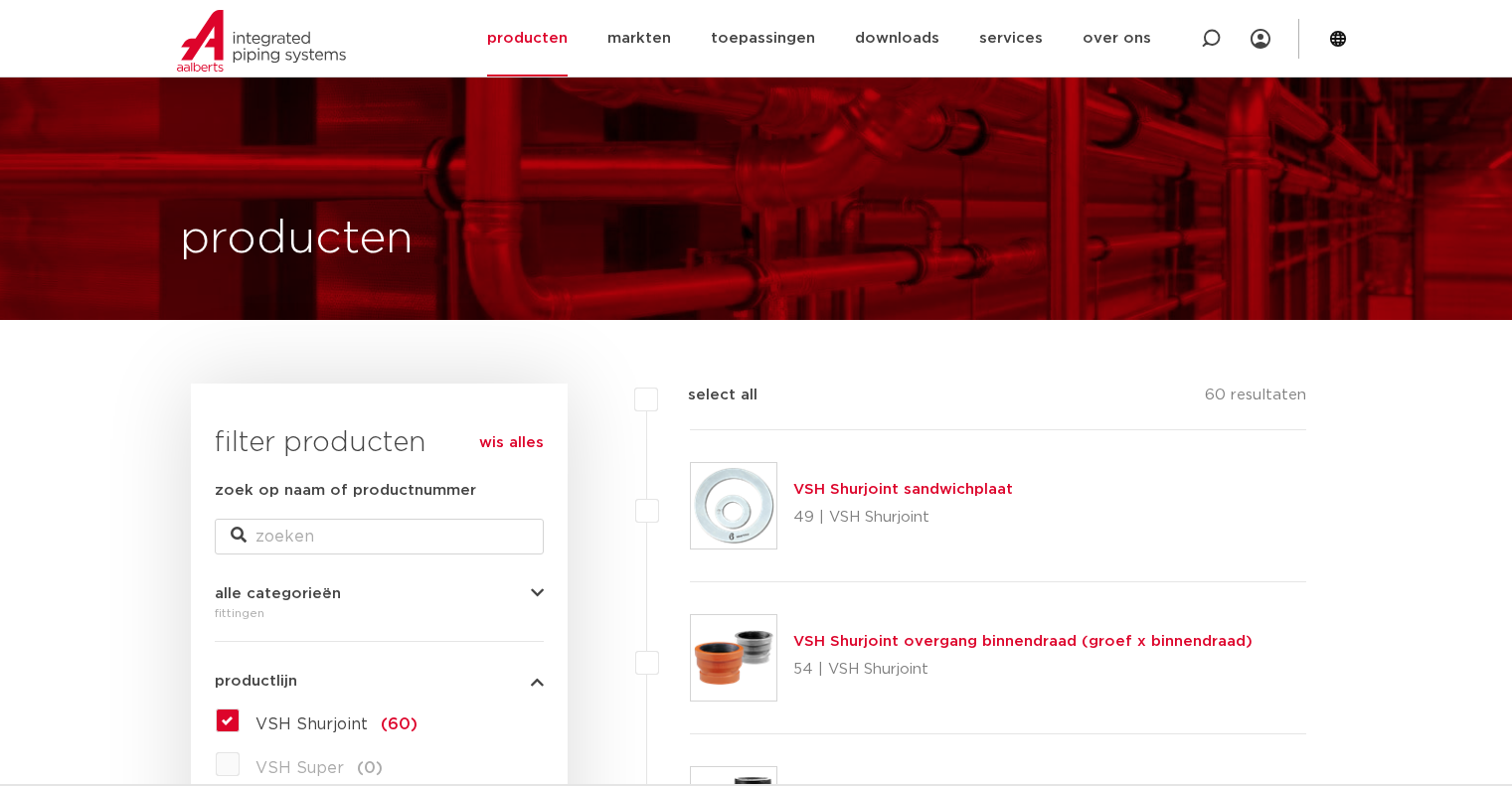 scroll, scrollTop: 345, scrollLeft: 0, axis: vertical 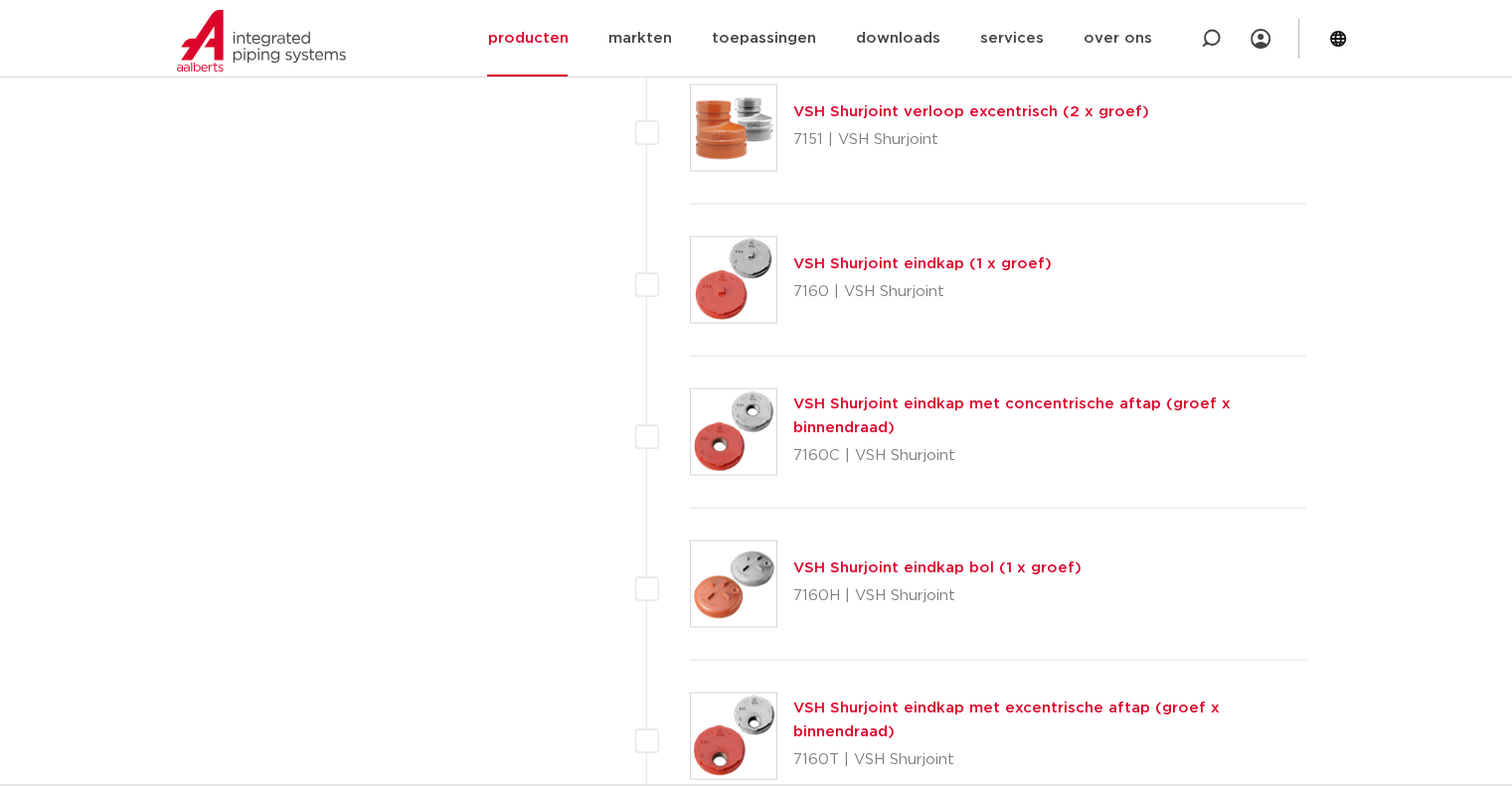 click on "VSH Shurjoint eindkap (1 x groef)" at bounding box center [923, 262] 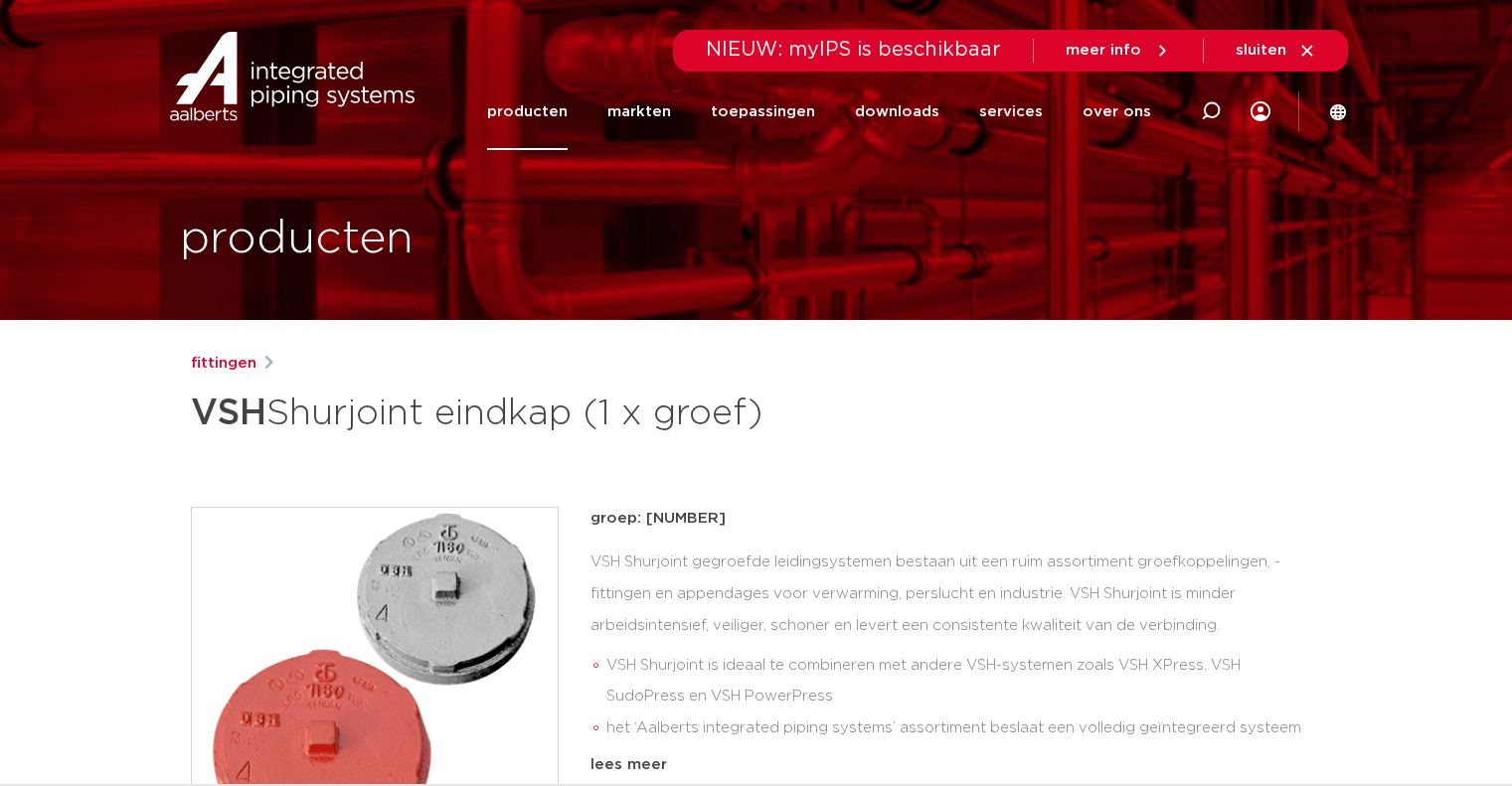 scroll, scrollTop: 0, scrollLeft: 0, axis: both 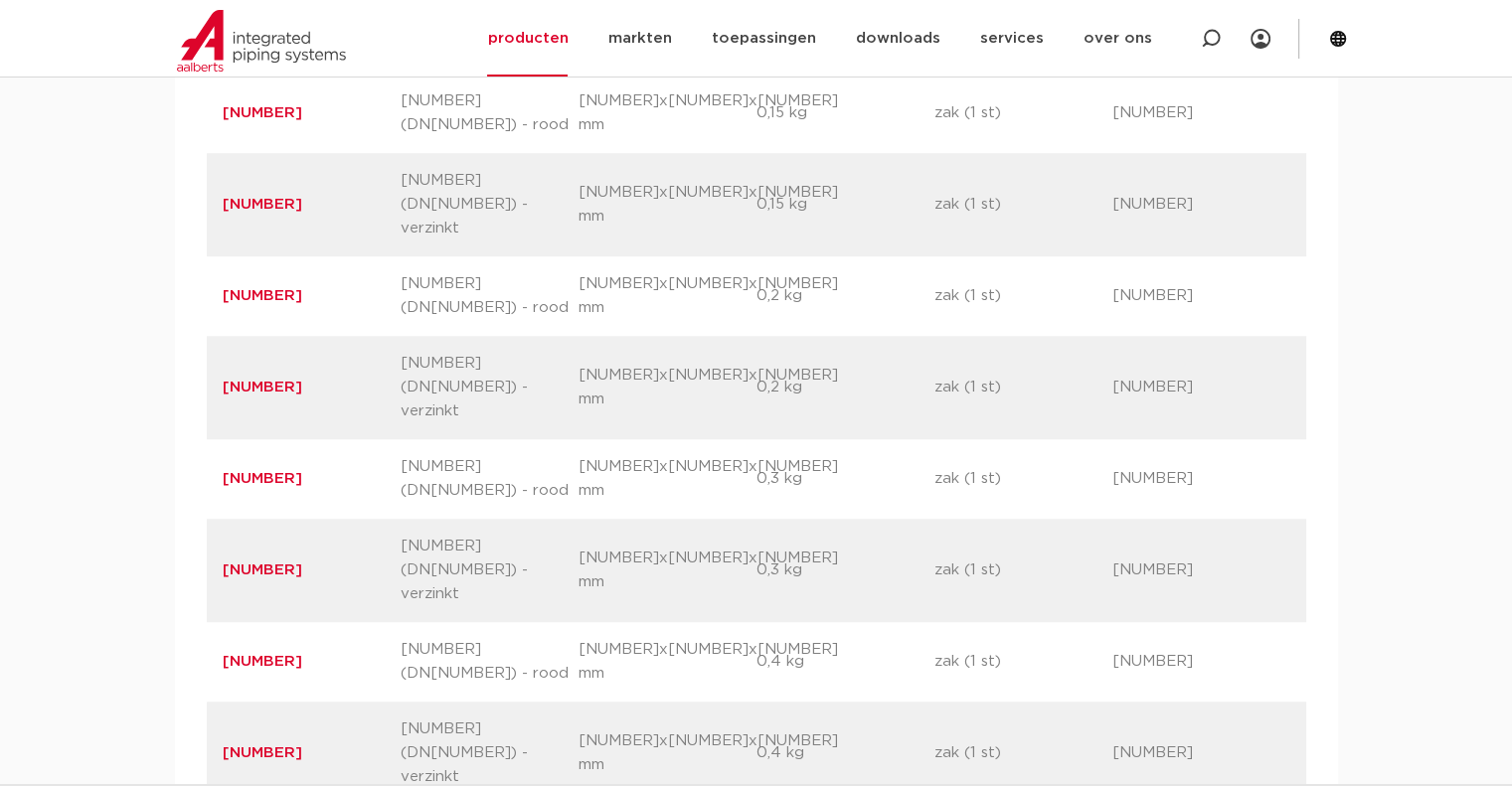 drag, startPoint x: 353, startPoint y: 474, endPoint x: 195, endPoint y: 482, distance: 158.2024 